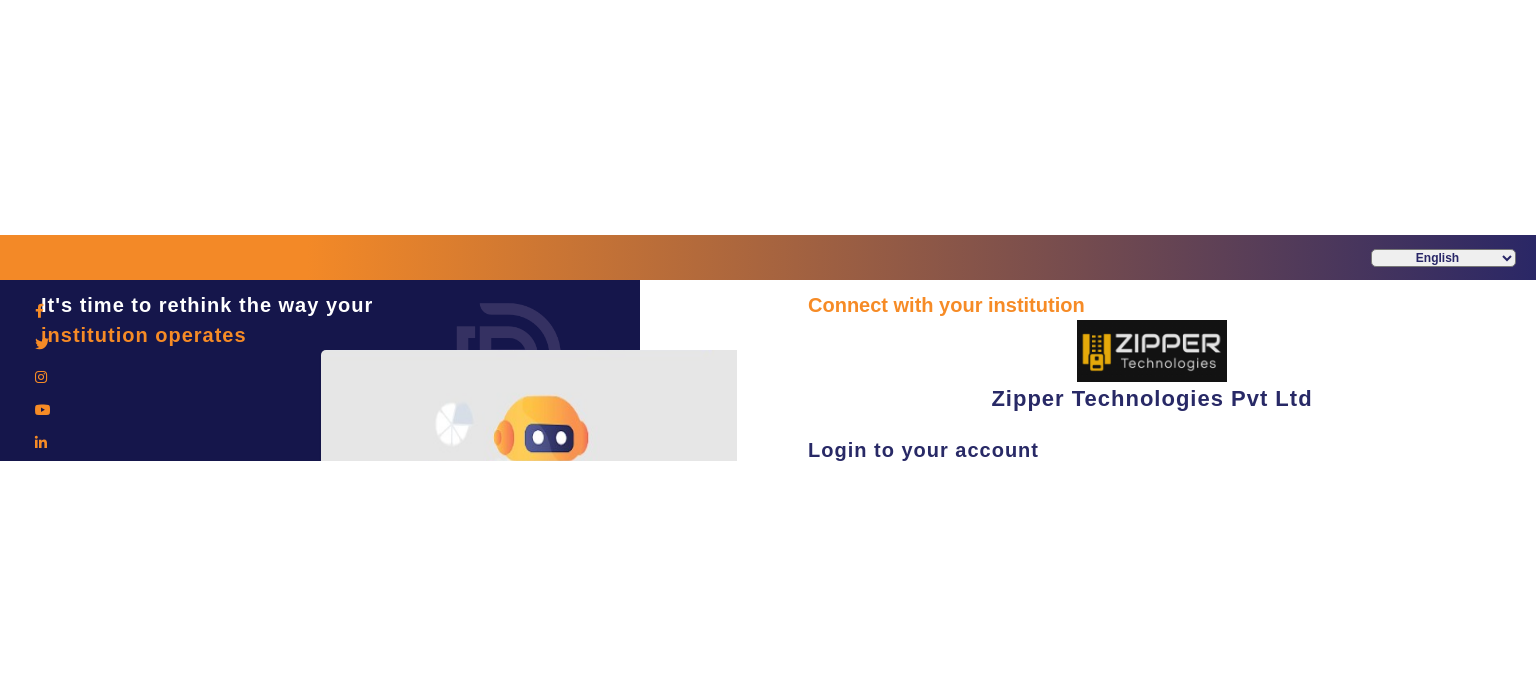 scroll, scrollTop: 0, scrollLeft: 0, axis: both 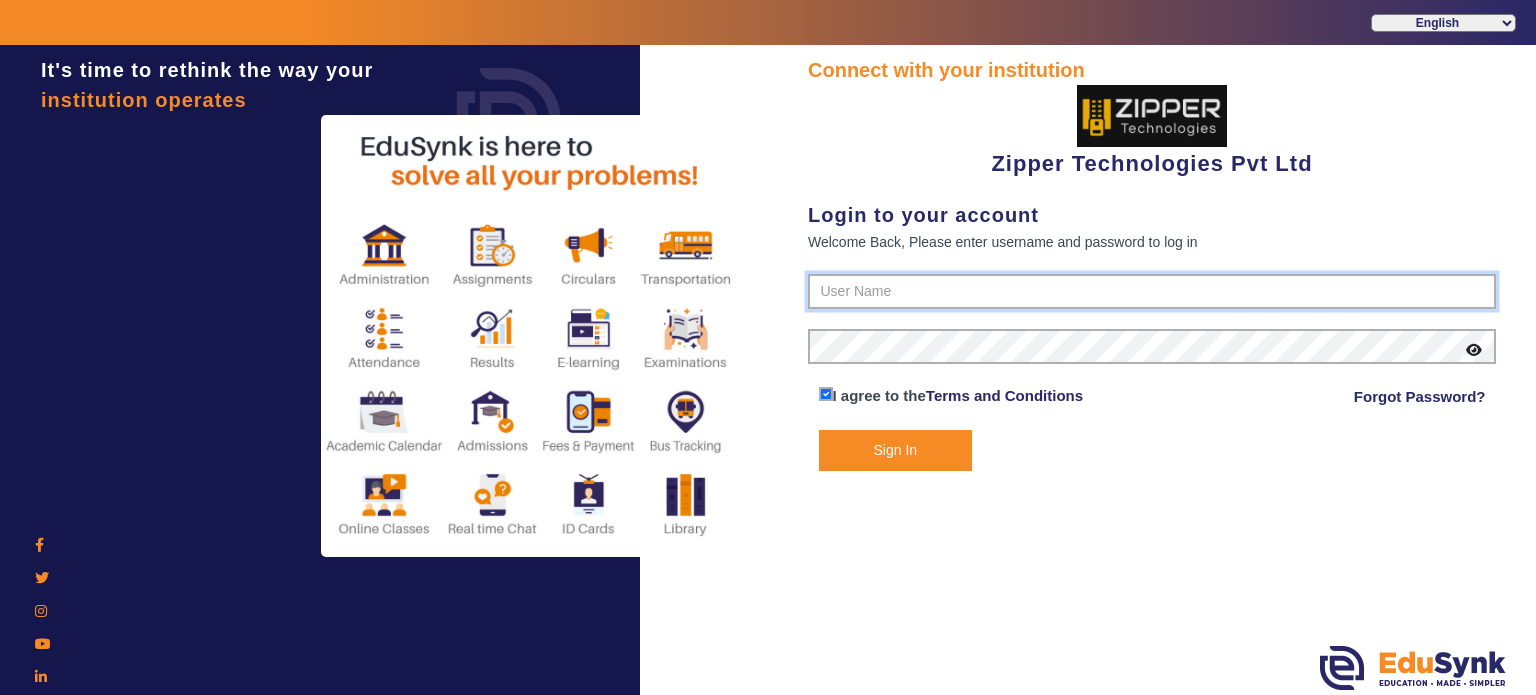 type on "1008790000" 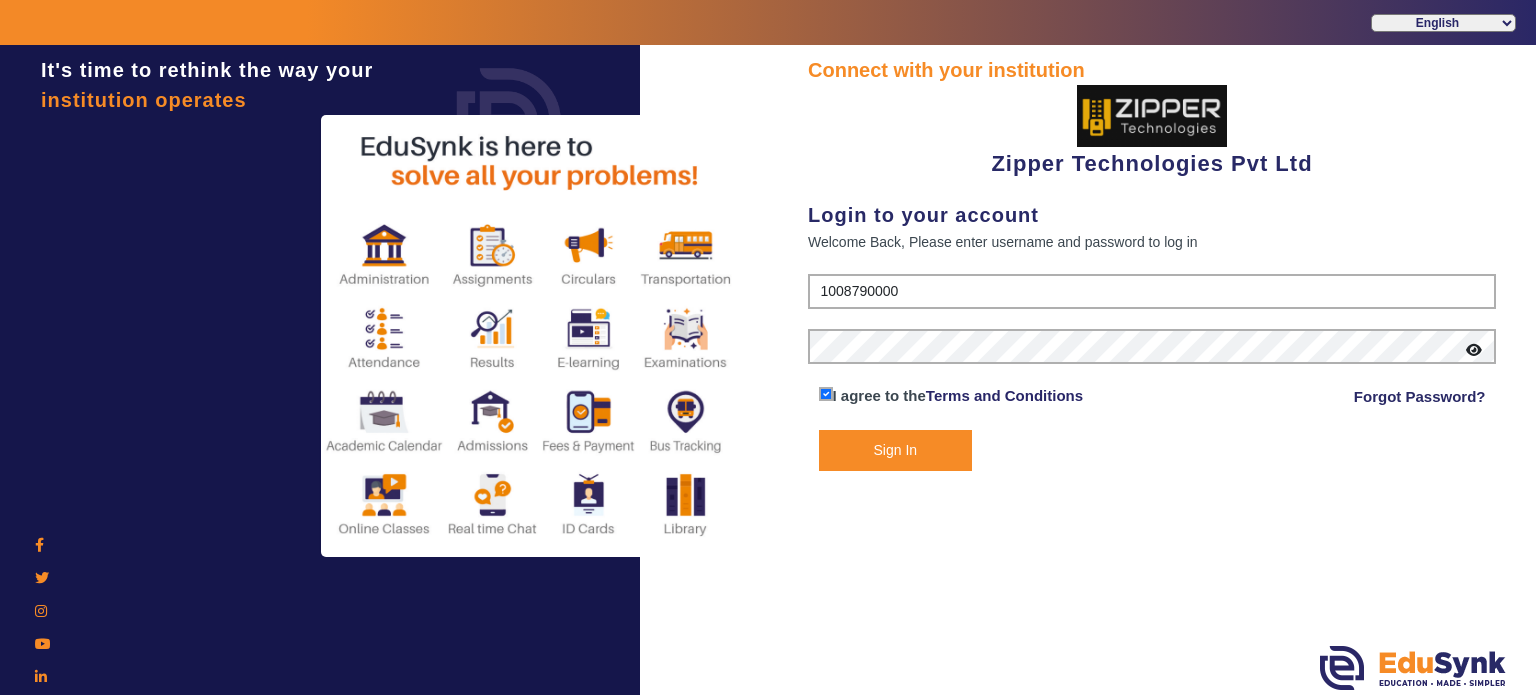 click on "Sign In" 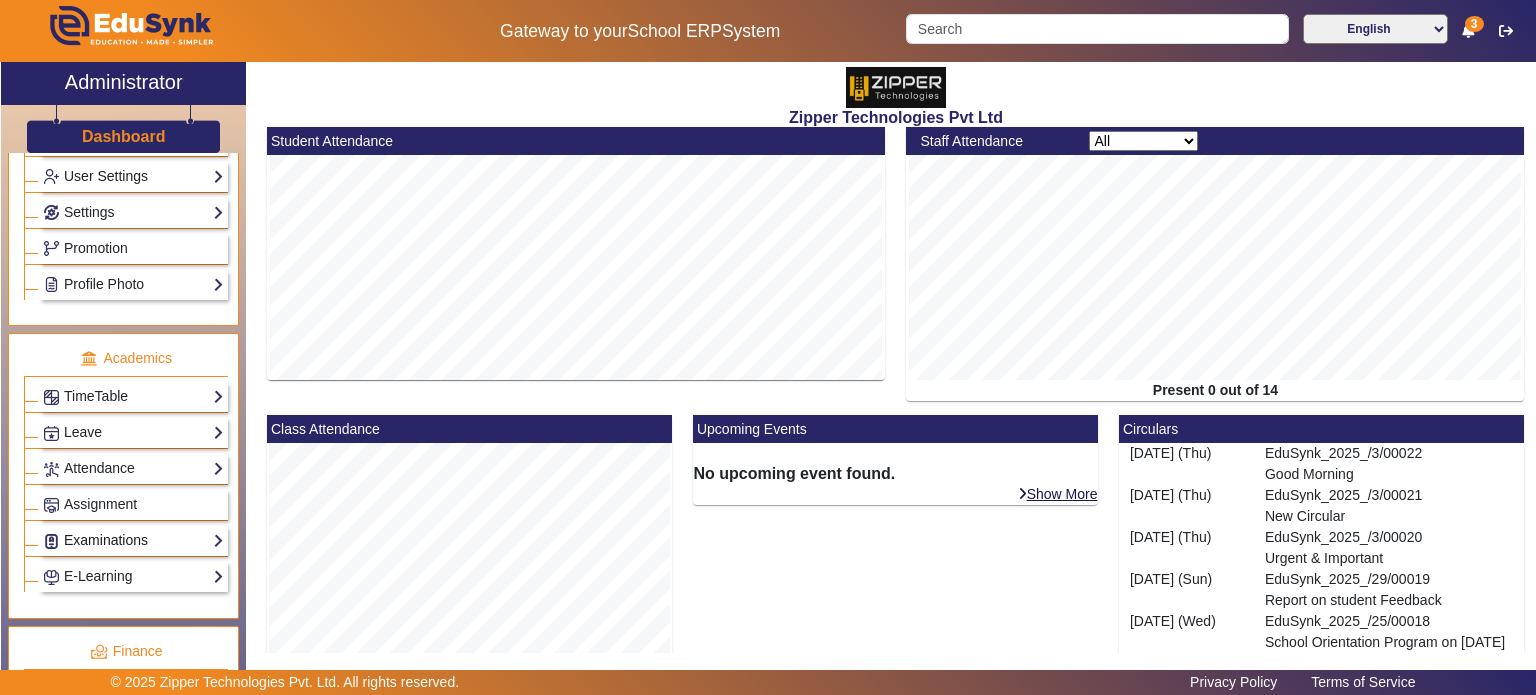 scroll, scrollTop: 670, scrollLeft: 0, axis: vertical 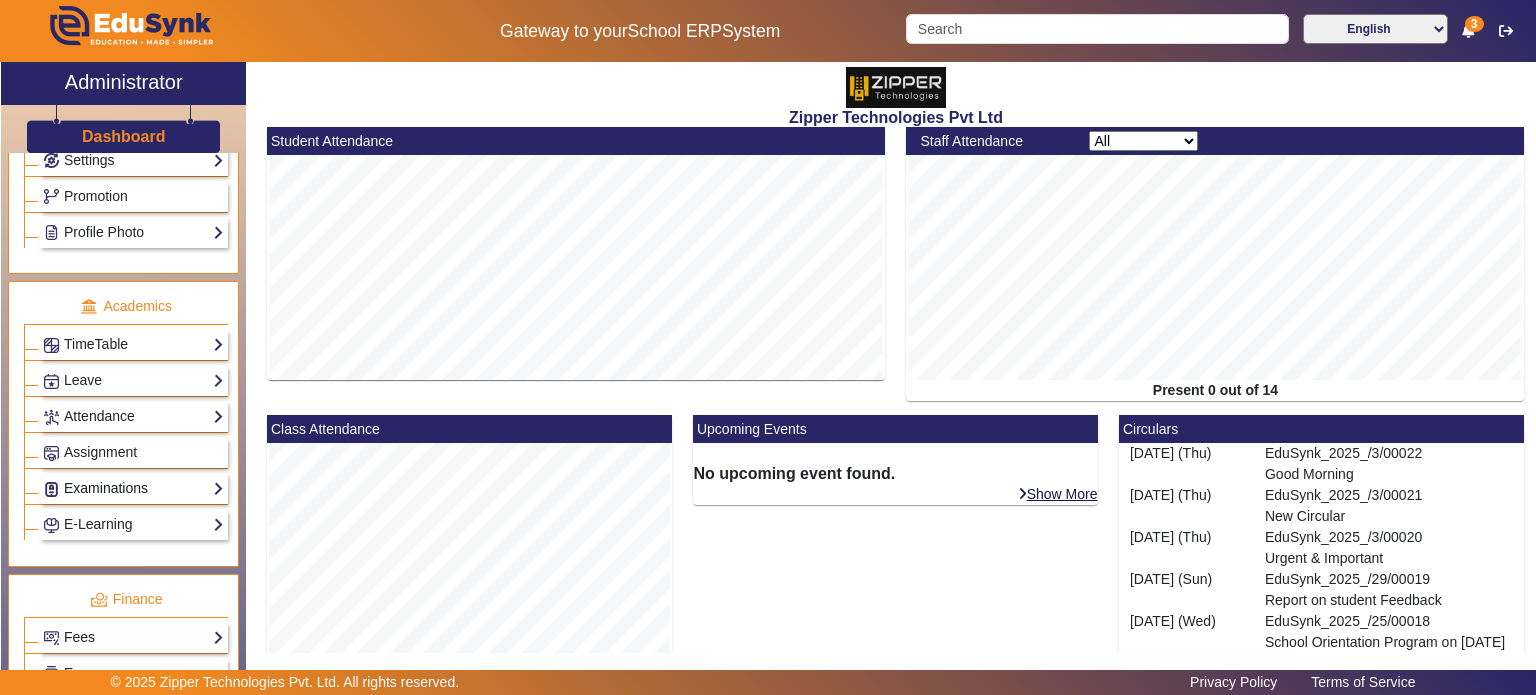click on "Examinations" 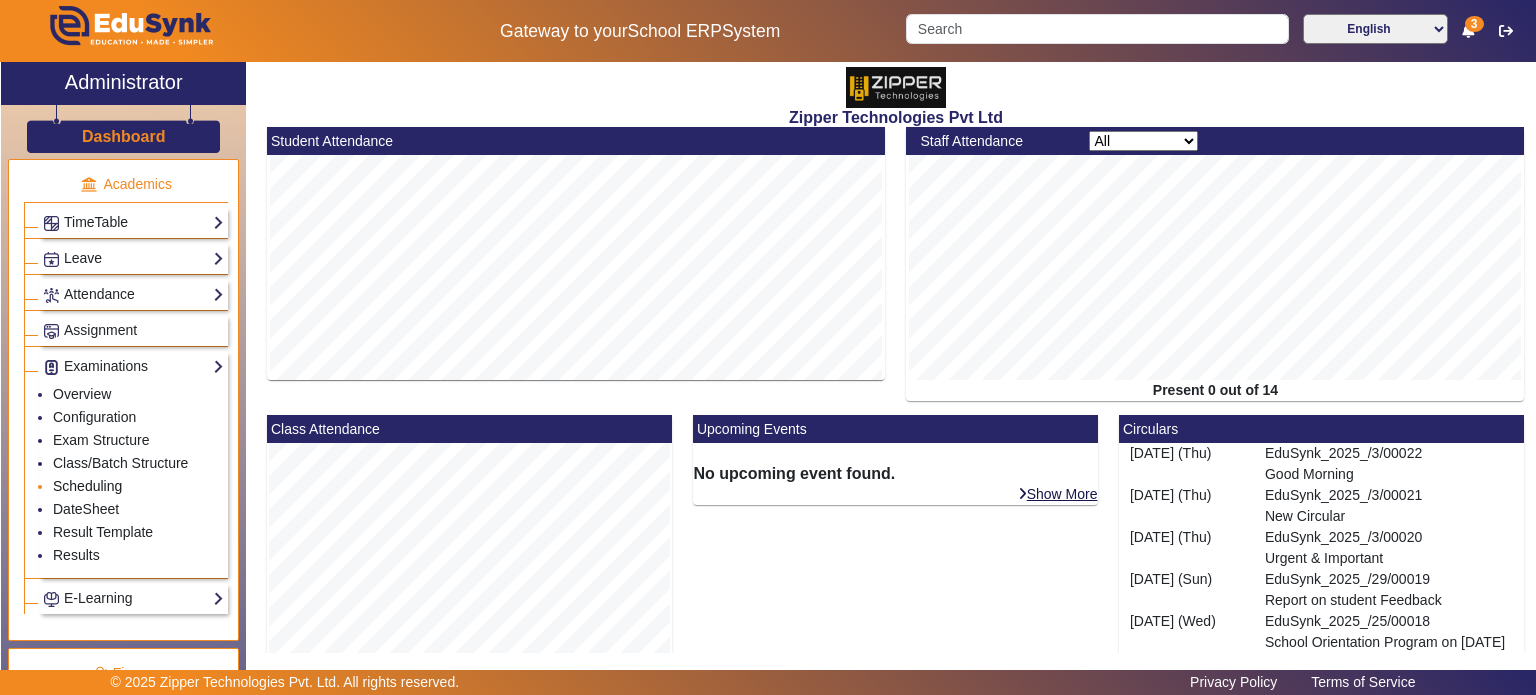 scroll, scrollTop: 792, scrollLeft: 0, axis: vertical 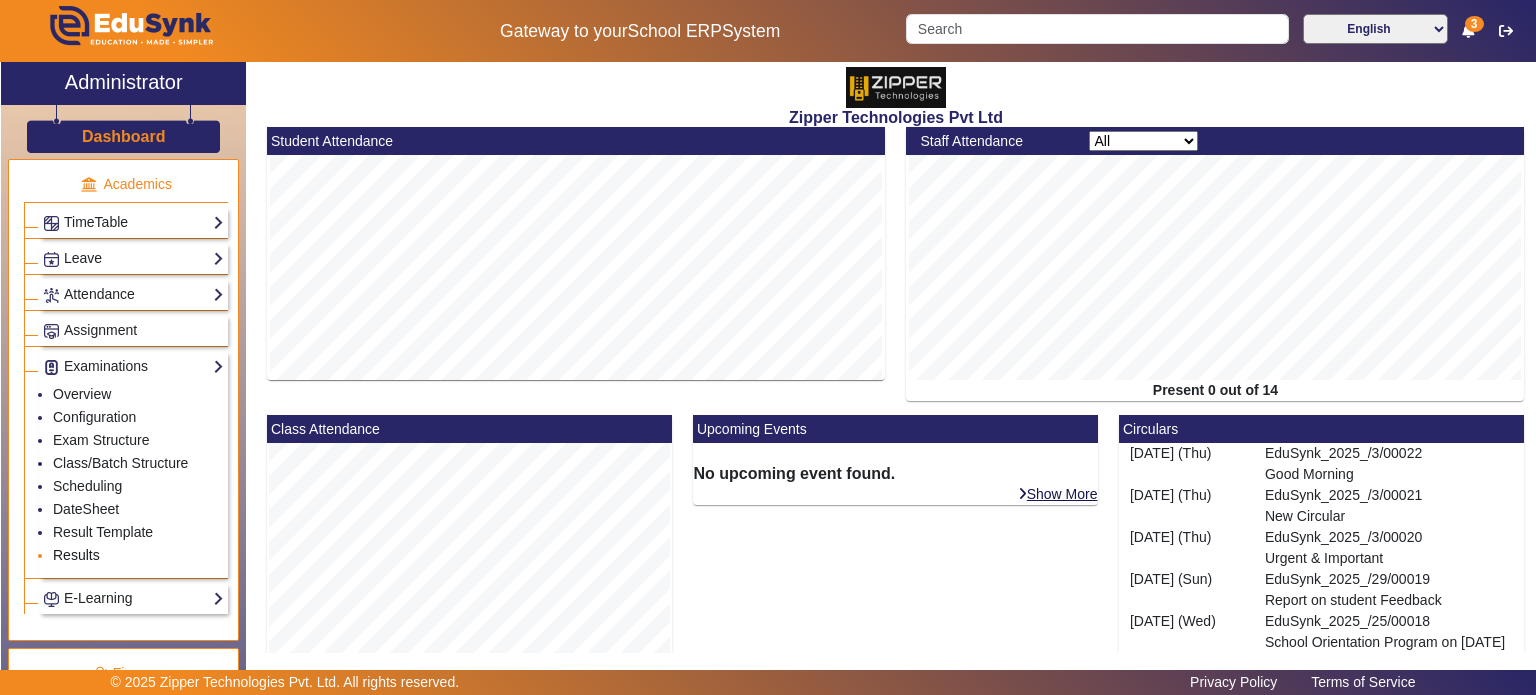 click on "Results" 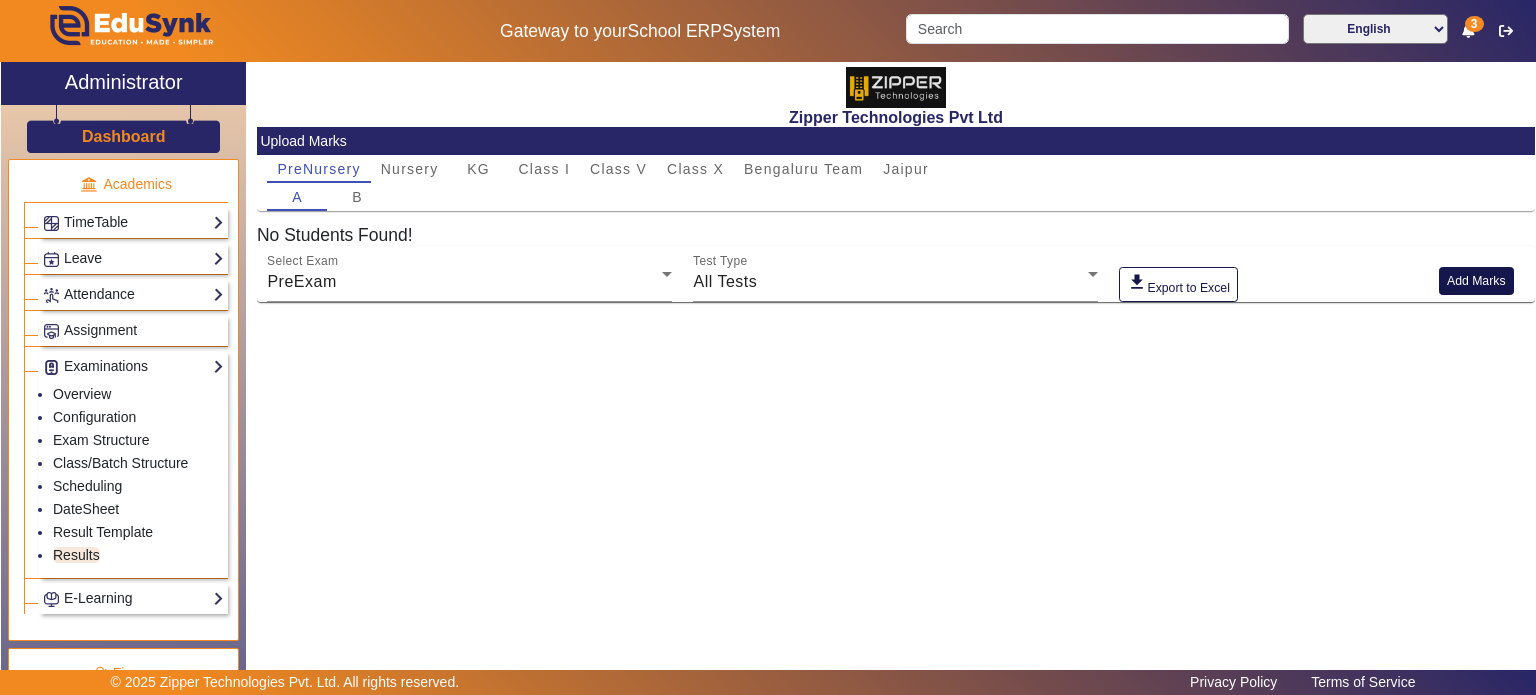 click on "Add Marks" 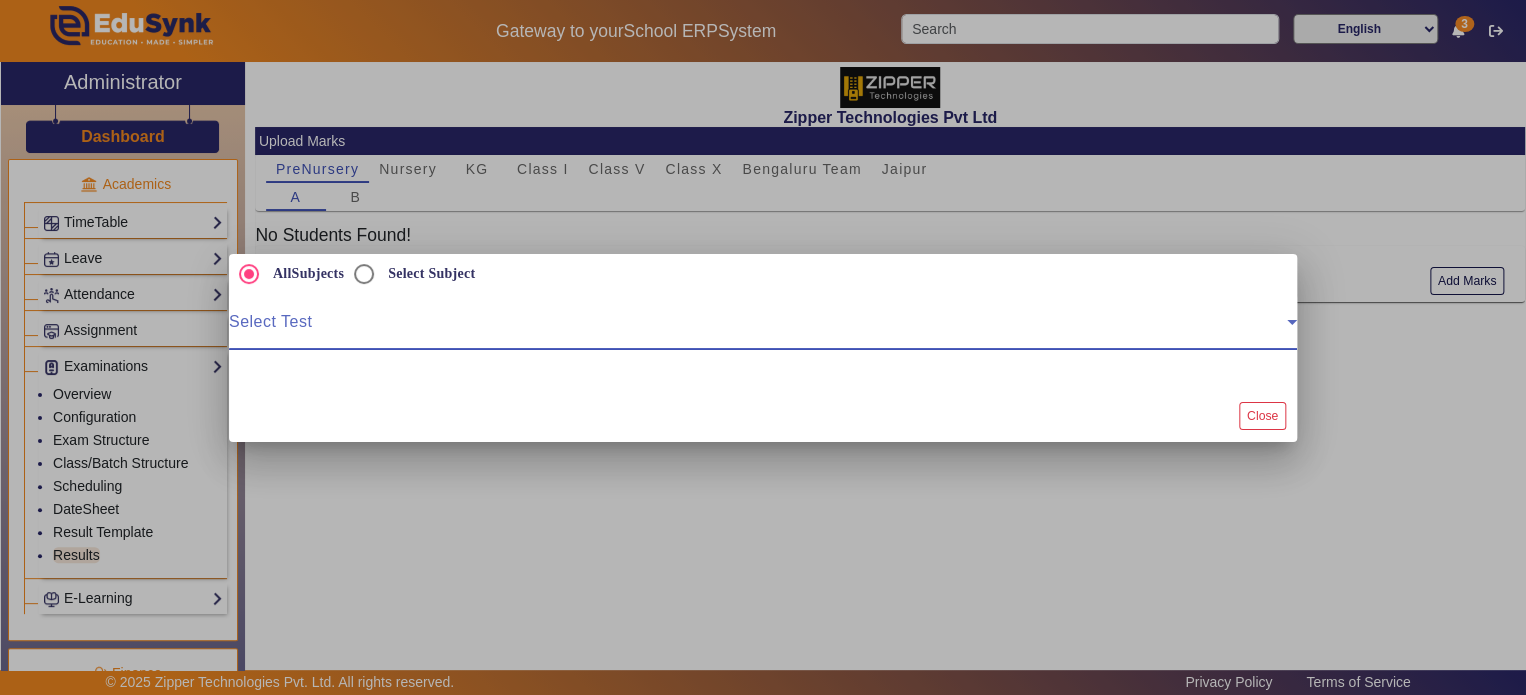 click at bounding box center (758, 330) 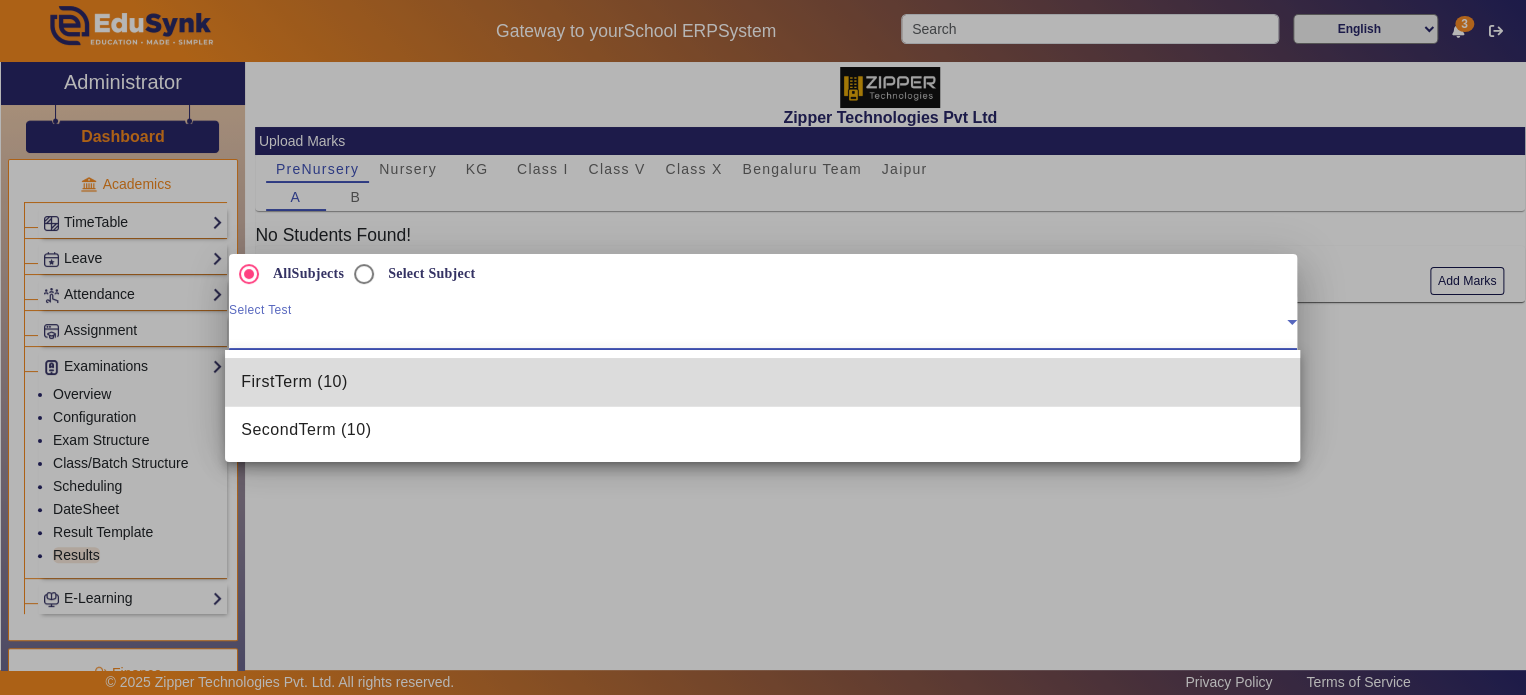 click on "FirstTerm (10)" at bounding box center (762, 382) 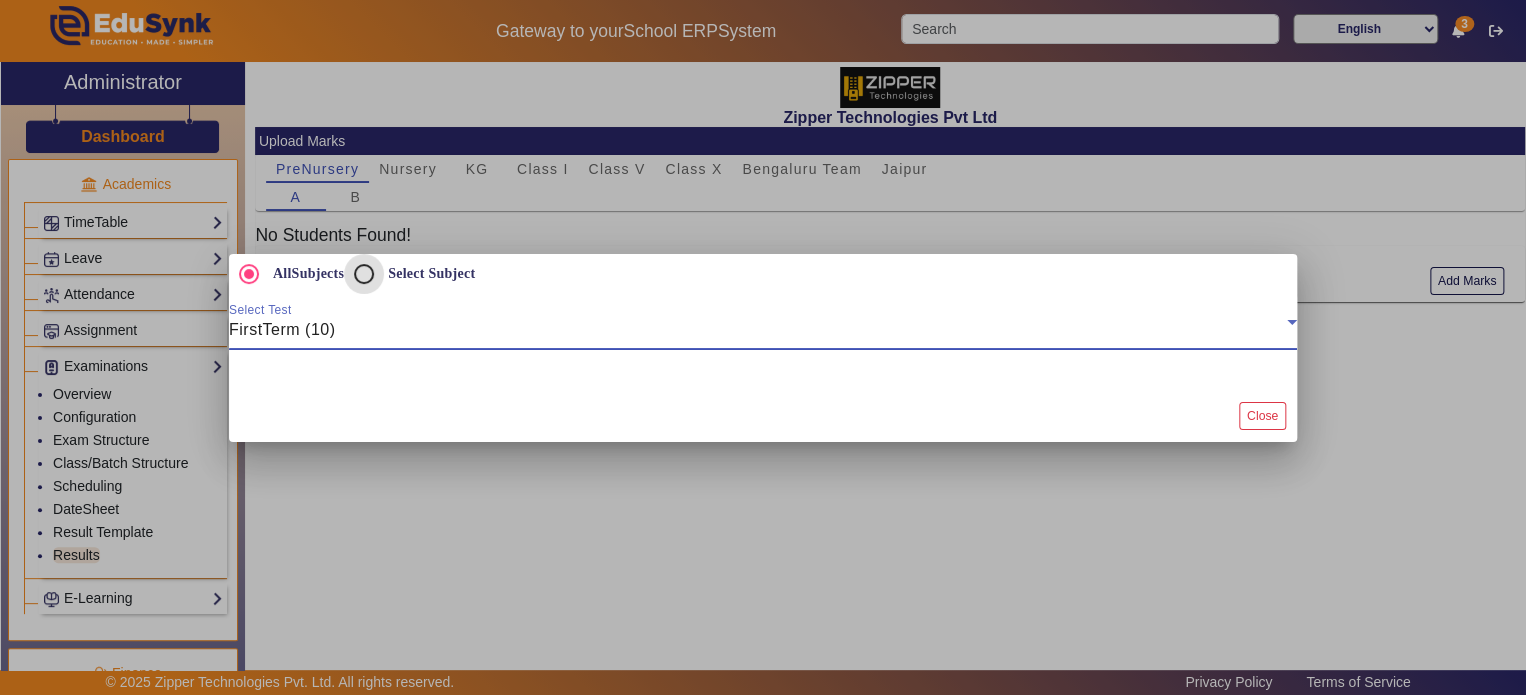 click on "Select Subject" at bounding box center [364, 274] 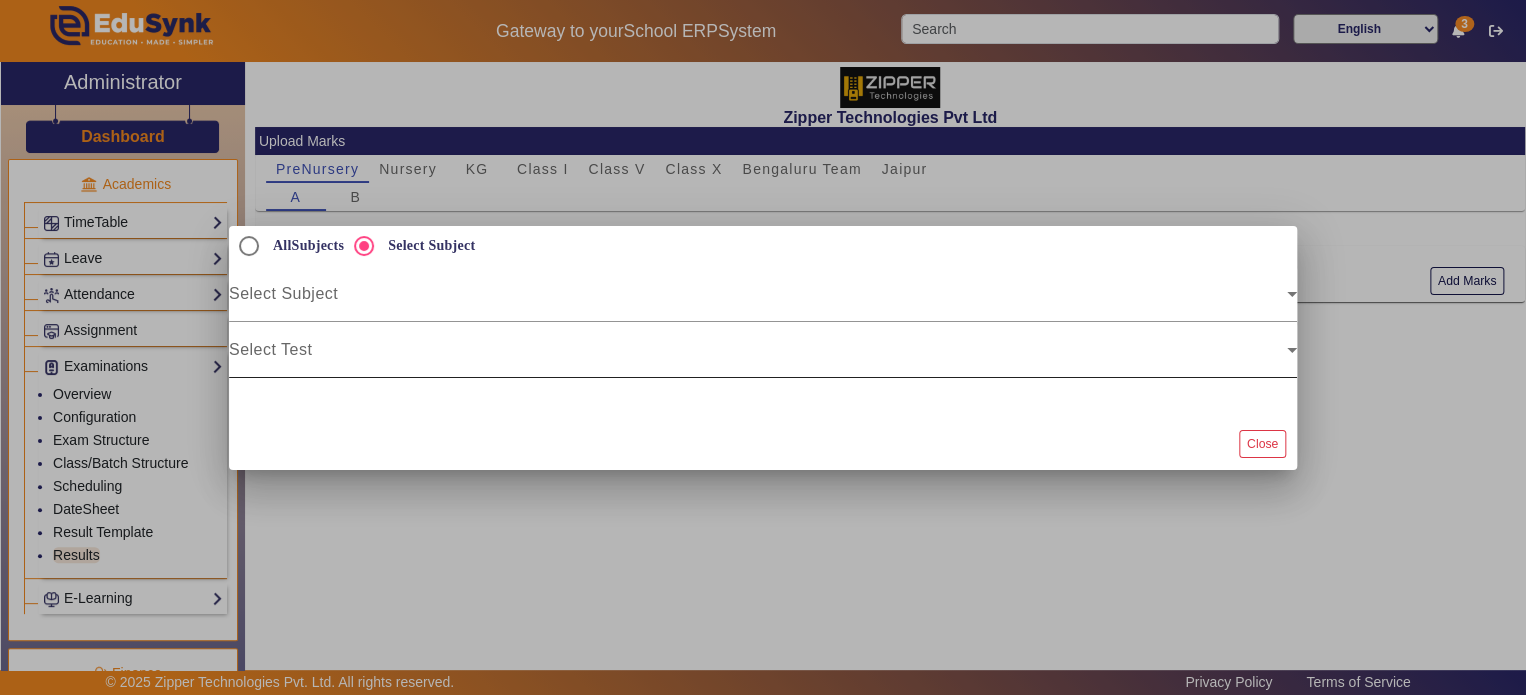click on "Select Test" 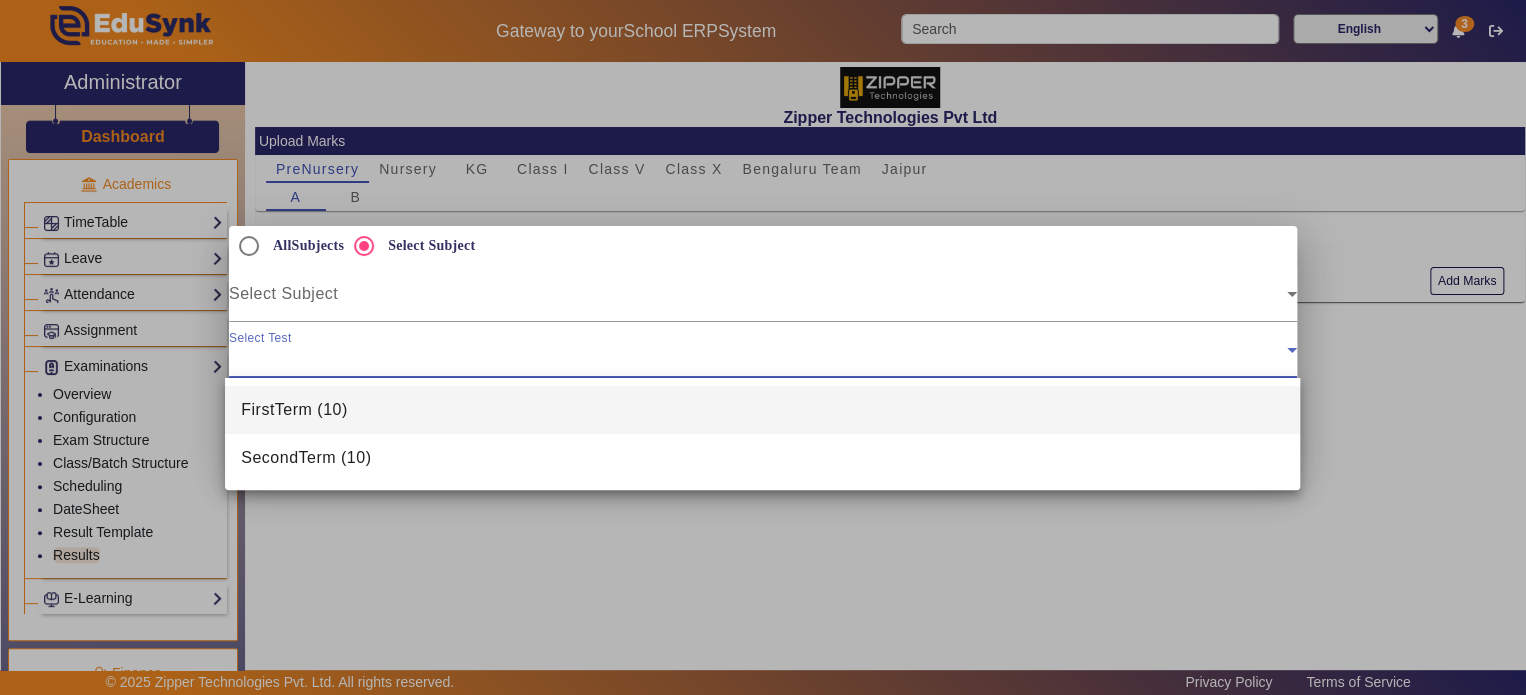click at bounding box center [763, 347] 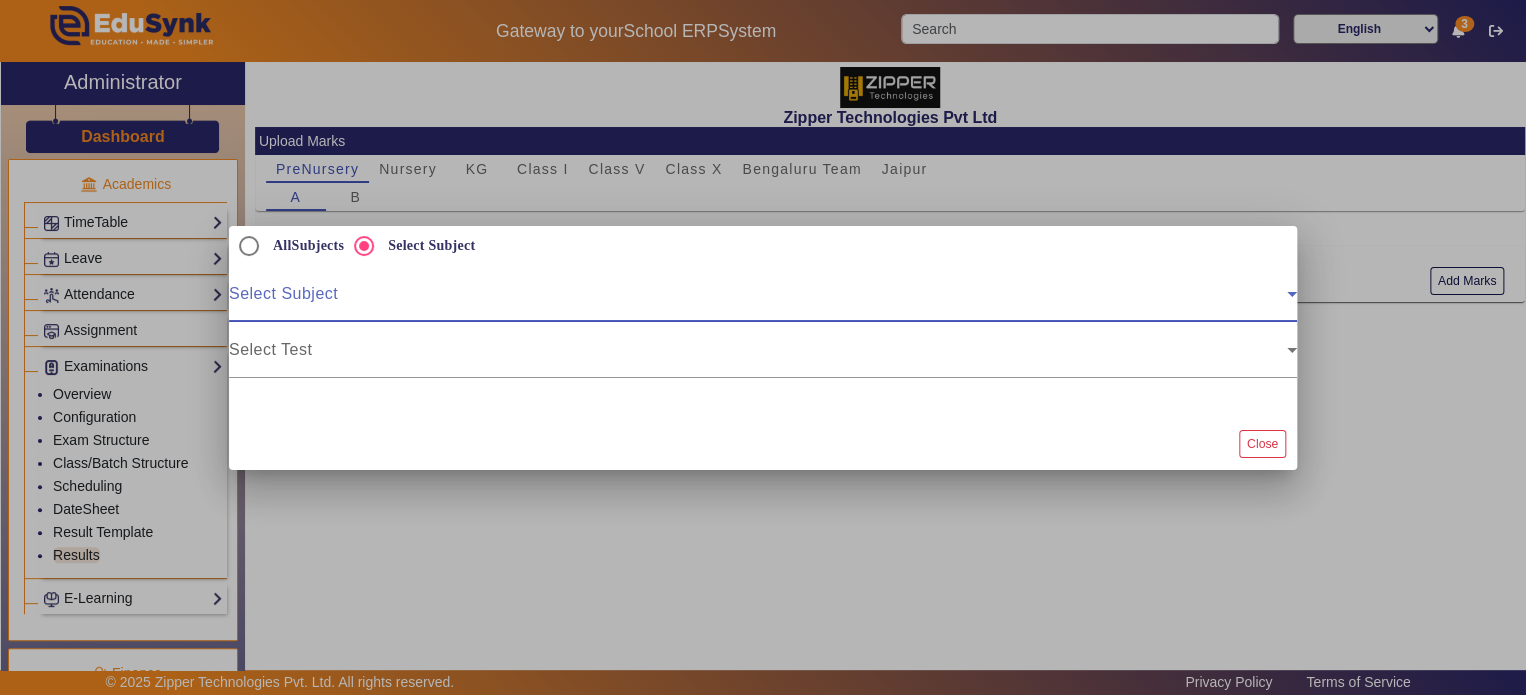 click at bounding box center (758, 302) 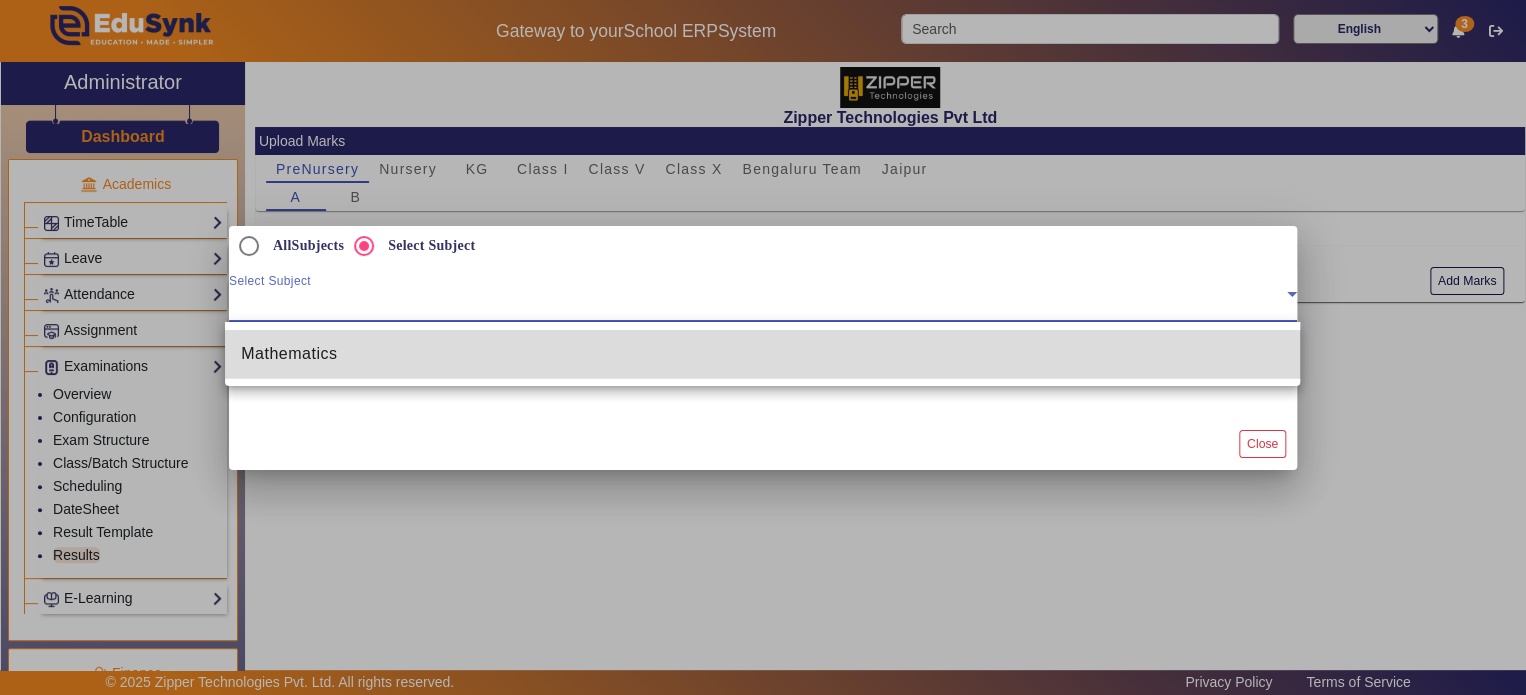 click on "Mathematics" at bounding box center (762, 354) 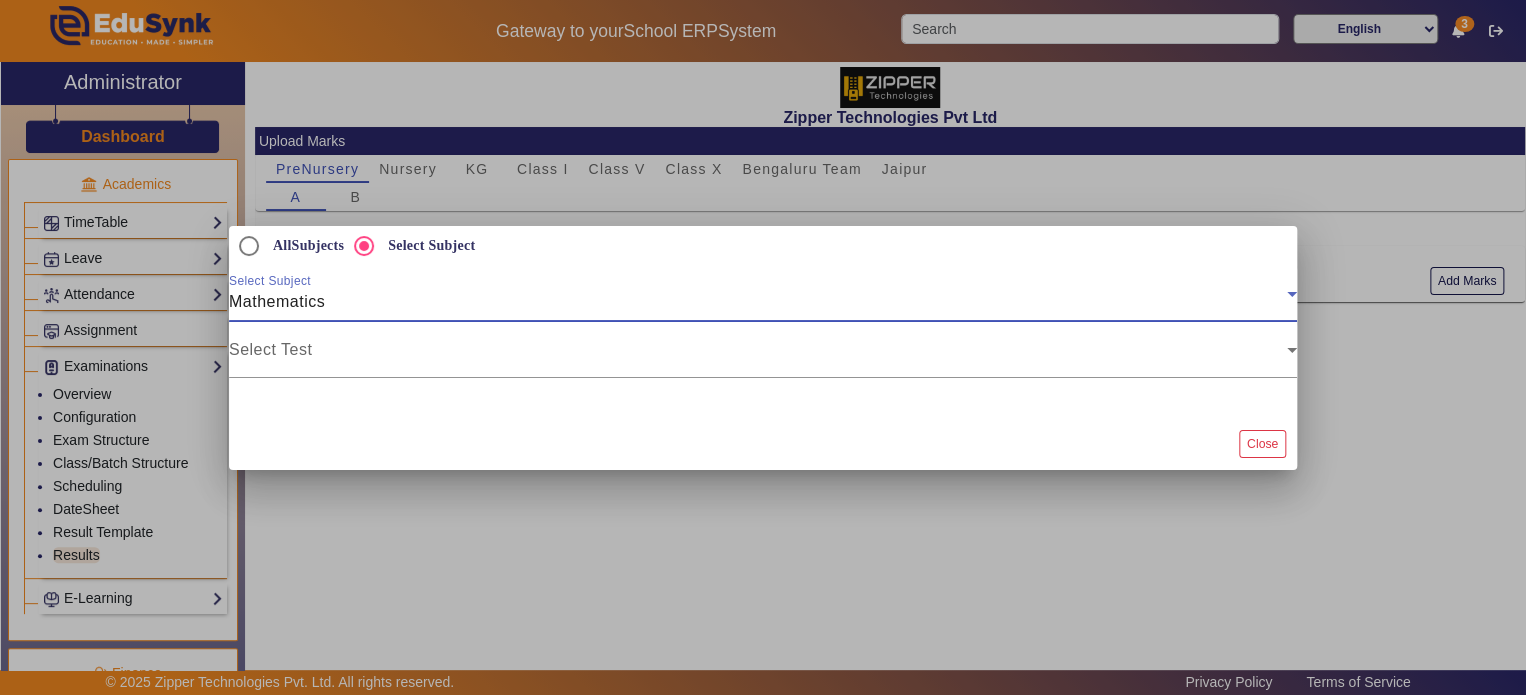 click at bounding box center (758, 358) 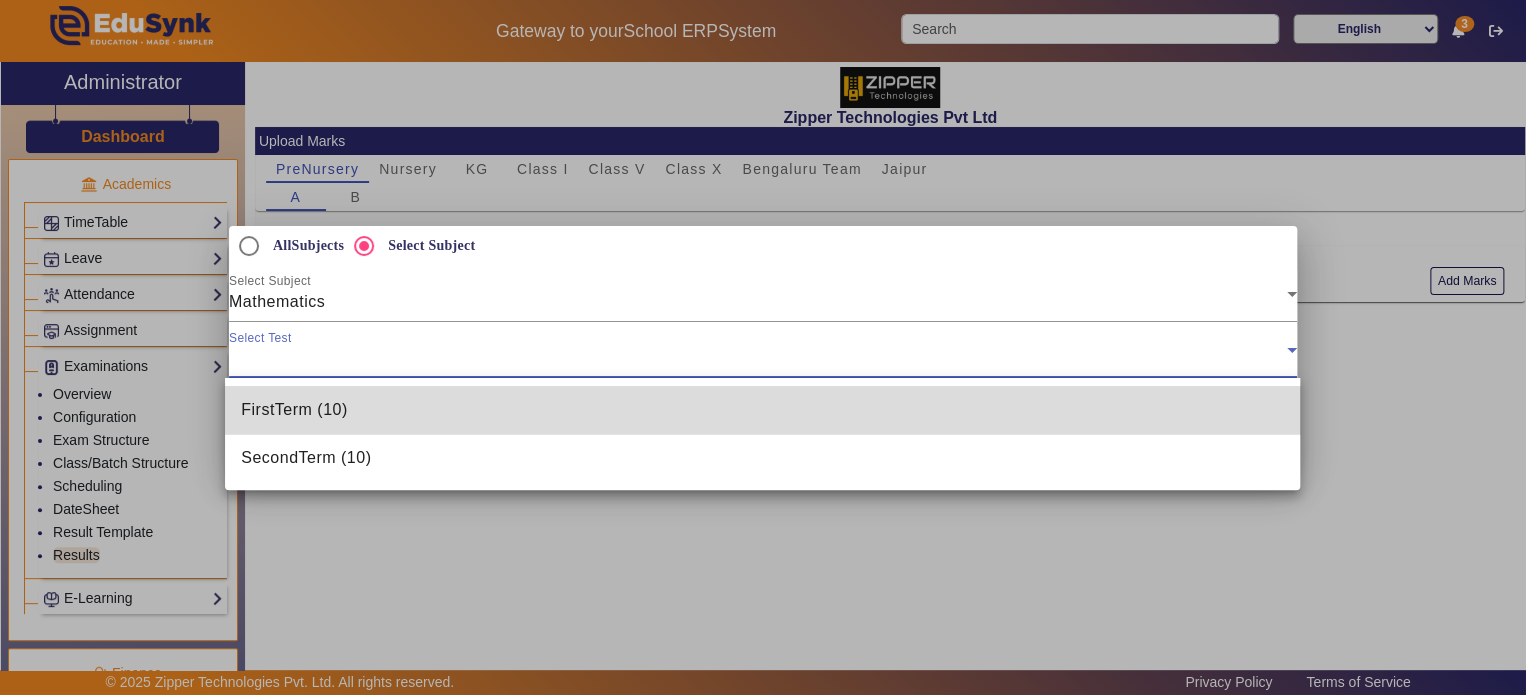 click on "FirstTerm (10)" at bounding box center [762, 410] 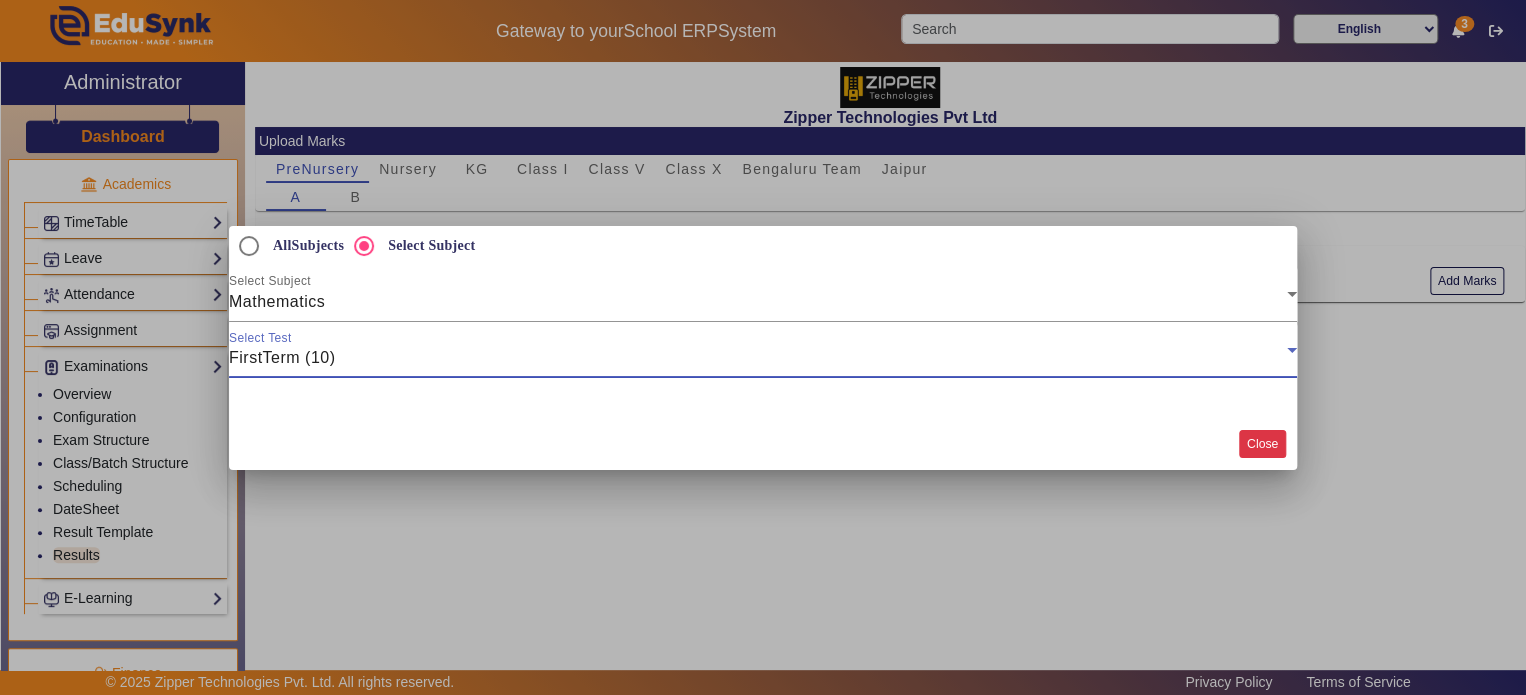 click on "Close" at bounding box center (1262, 443) 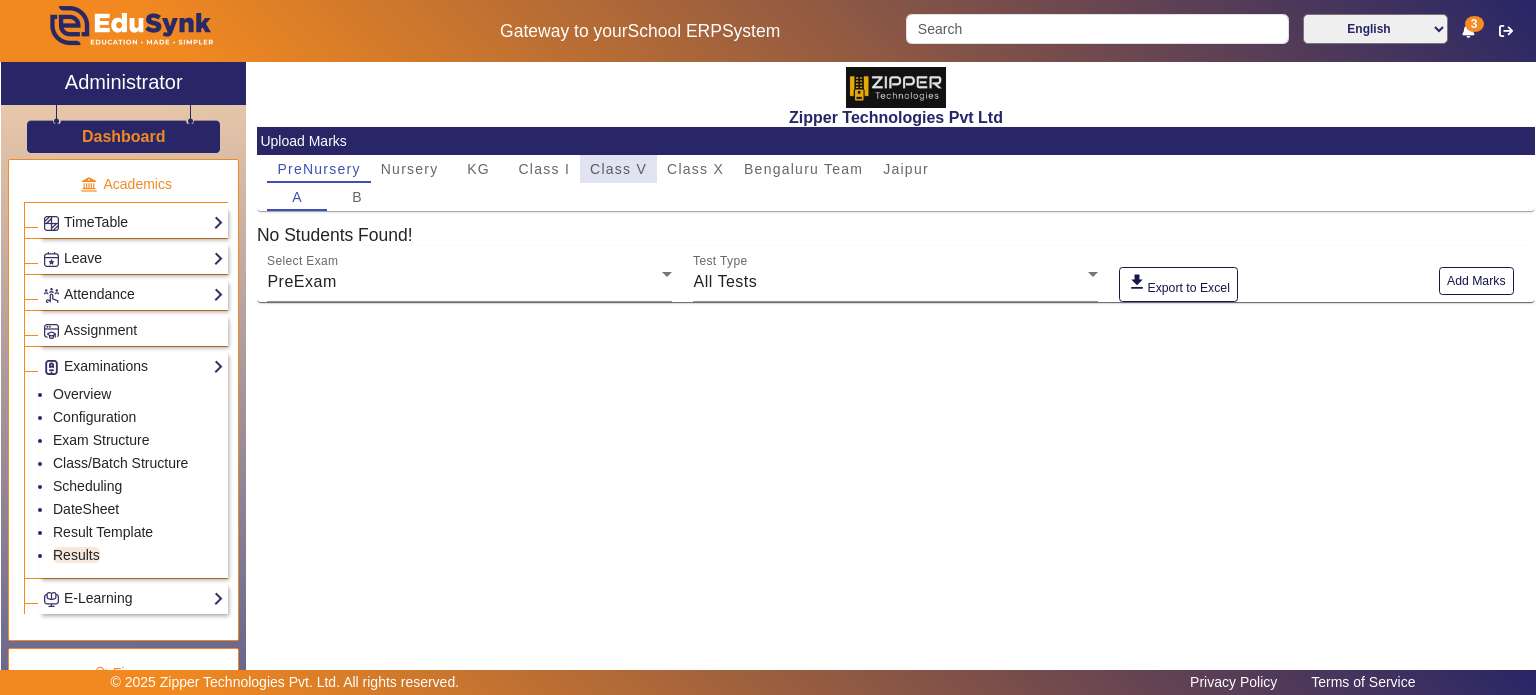 click on "Class V" at bounding box center [618, 169] 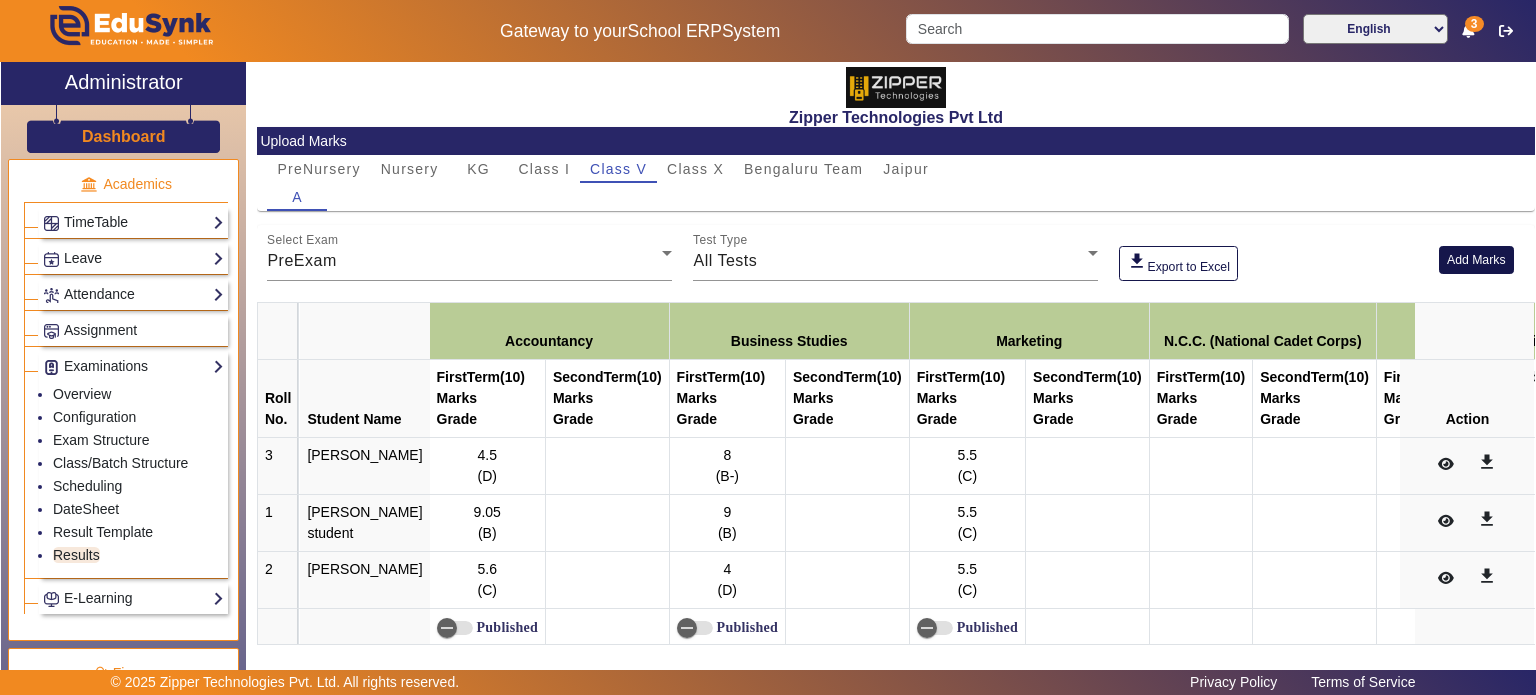 click on "Add Marks" 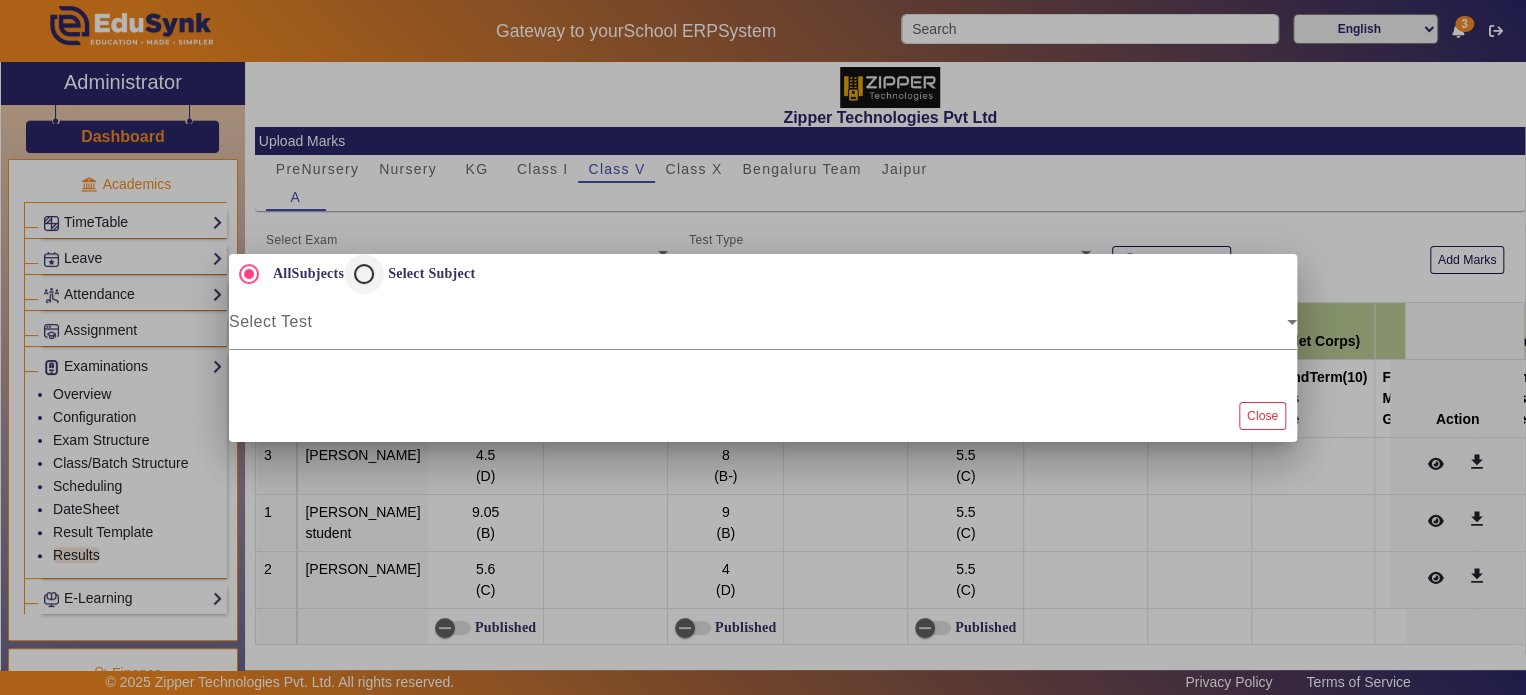 click at bounding box center [364, 274] 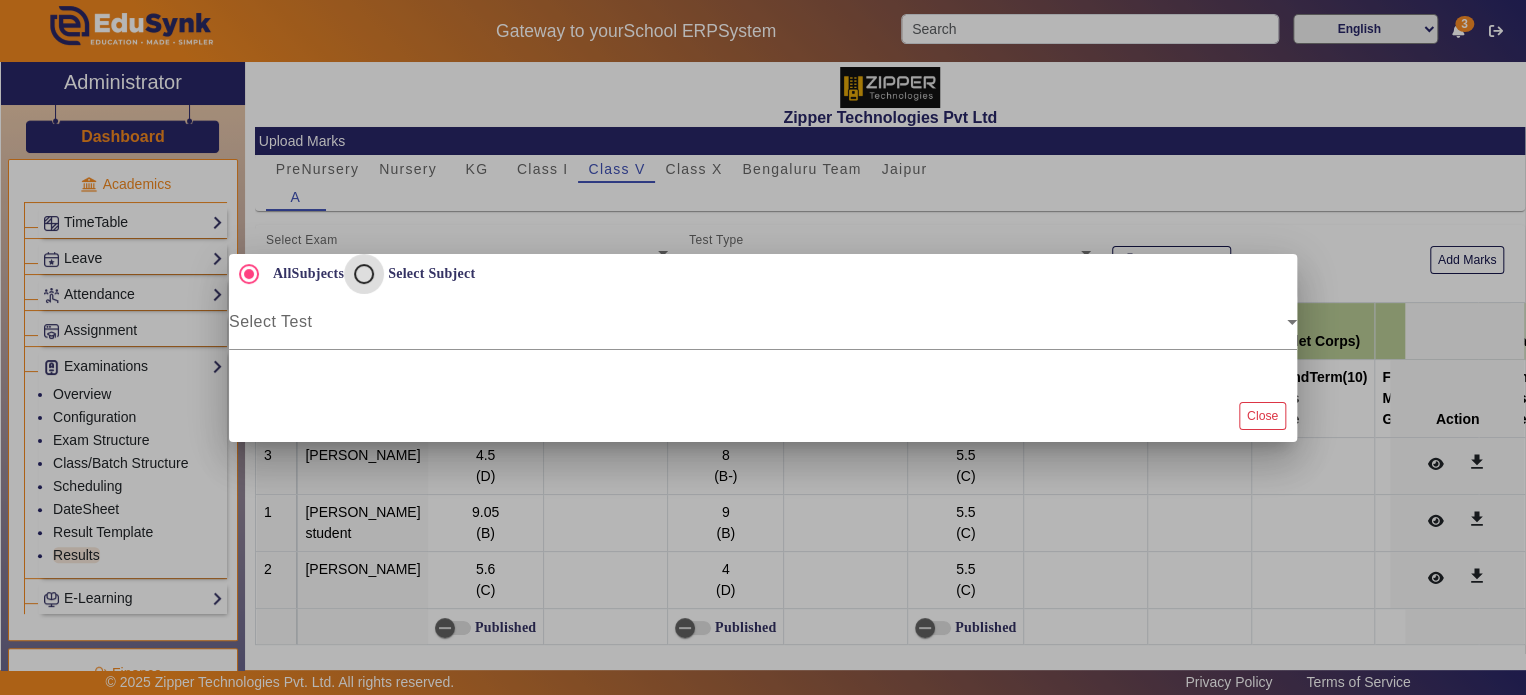 radio on "false" 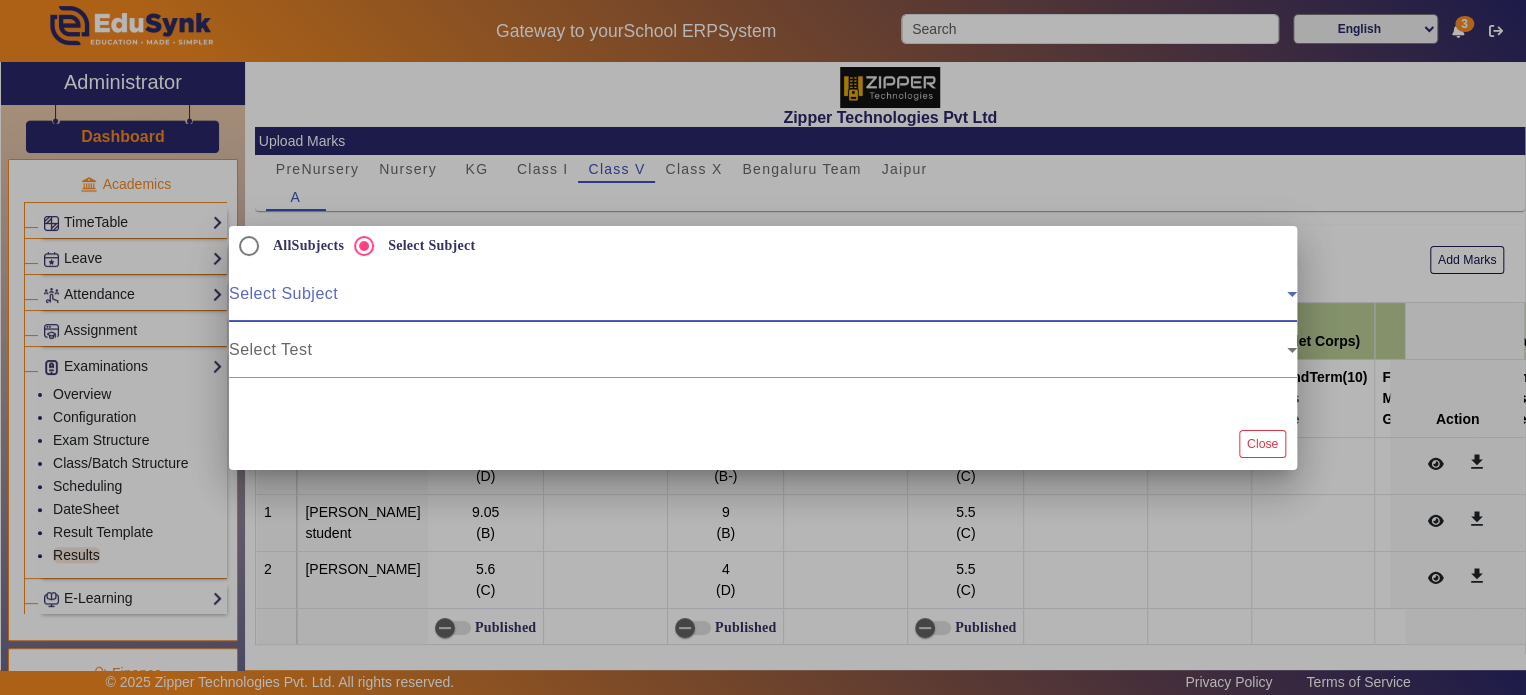 click at bounding box center [758, 302] 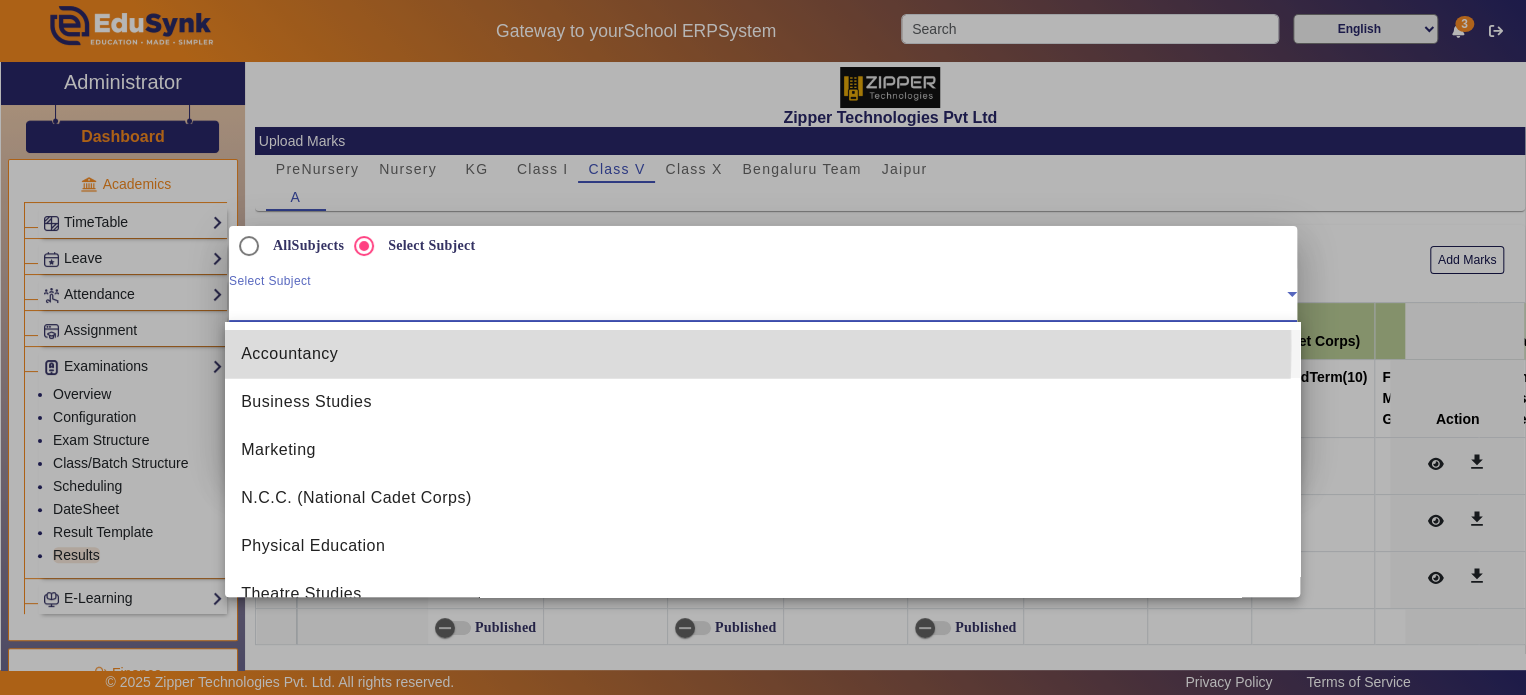 click on "Accountancy" at bounding box center (762, 354) 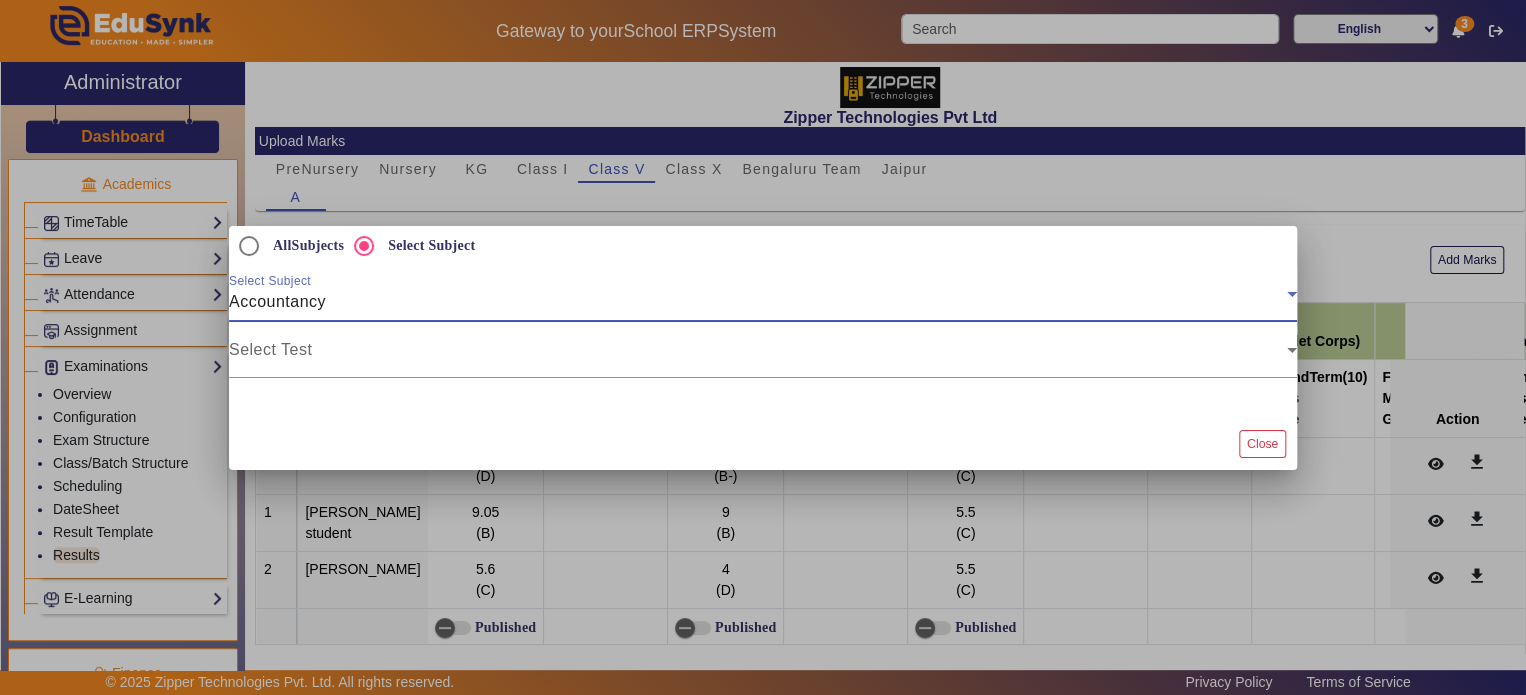 click at bounding box center [758, 358] 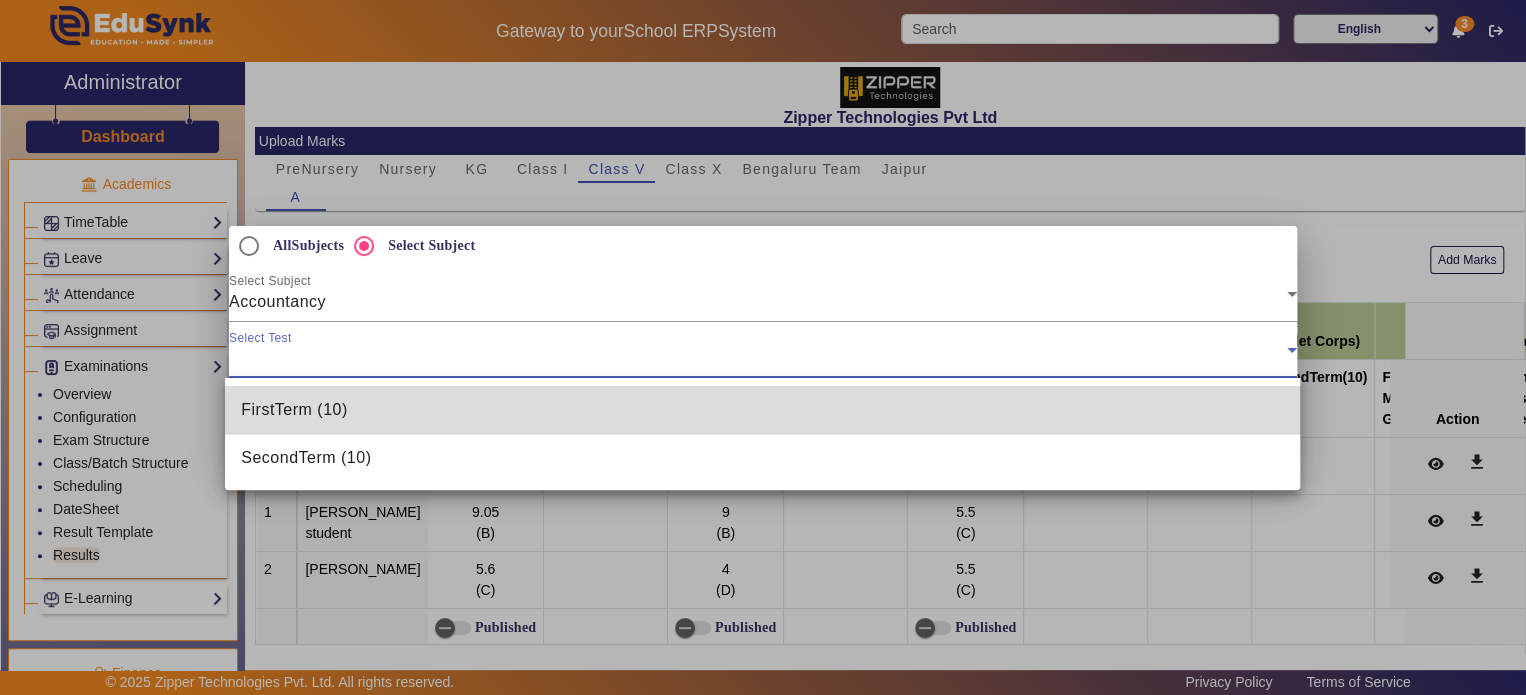 click on "FirstTerm (10)" at bounding box center (762, 410) 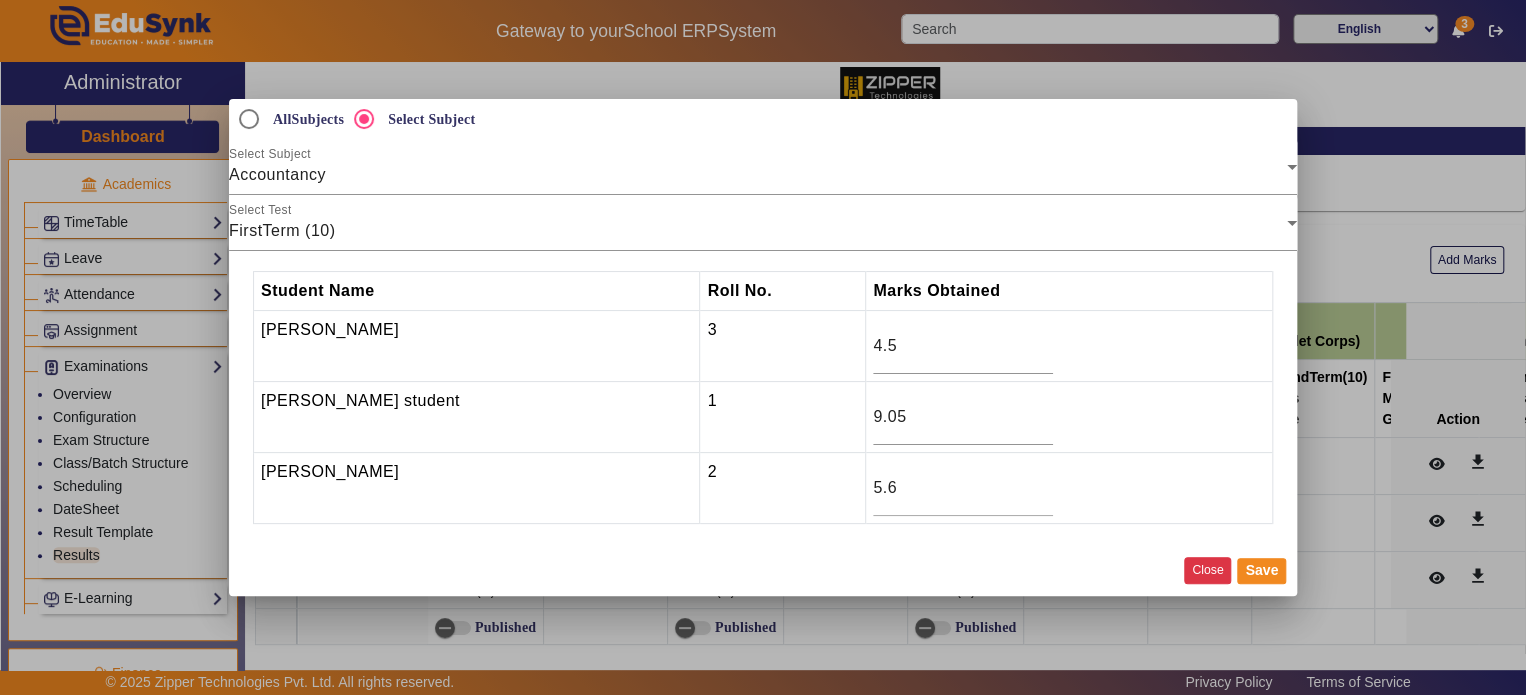 click on "Close" at bounding box center [1207, 570] 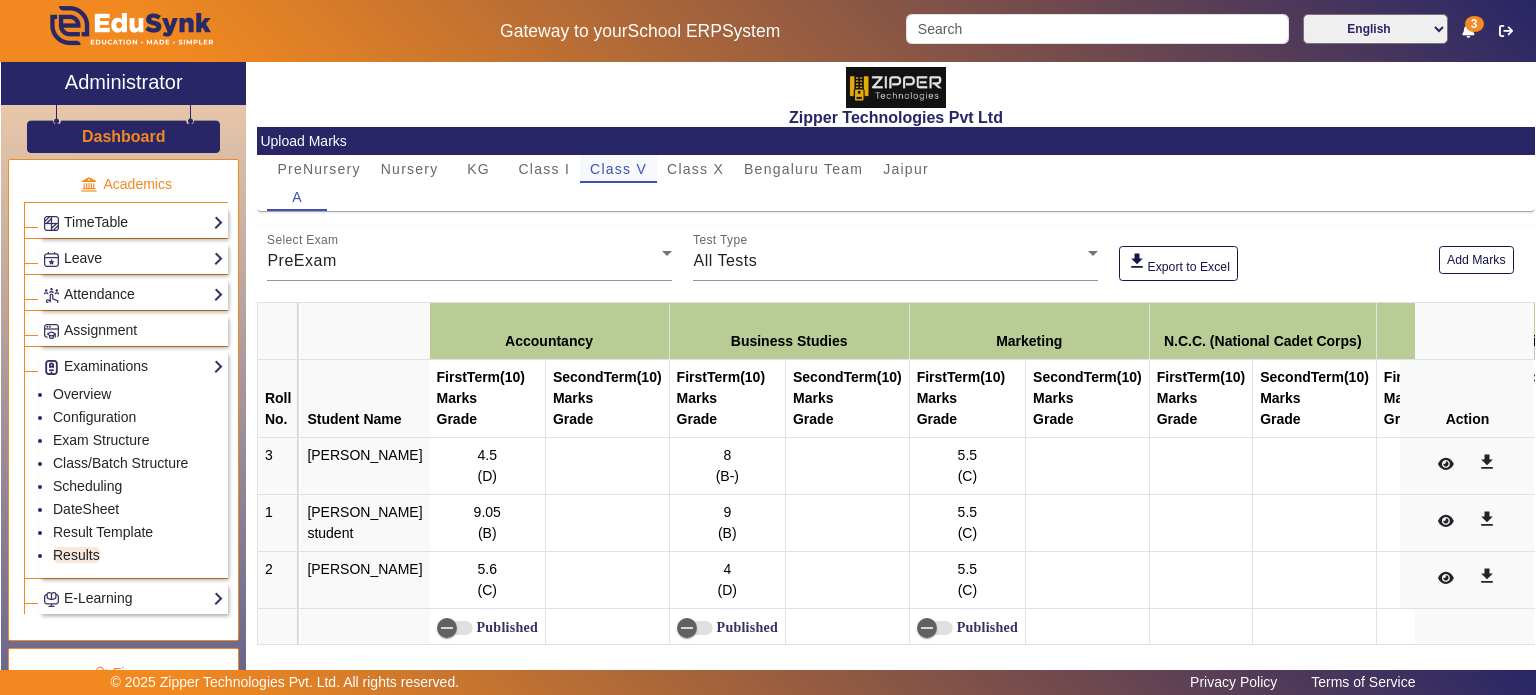 type 